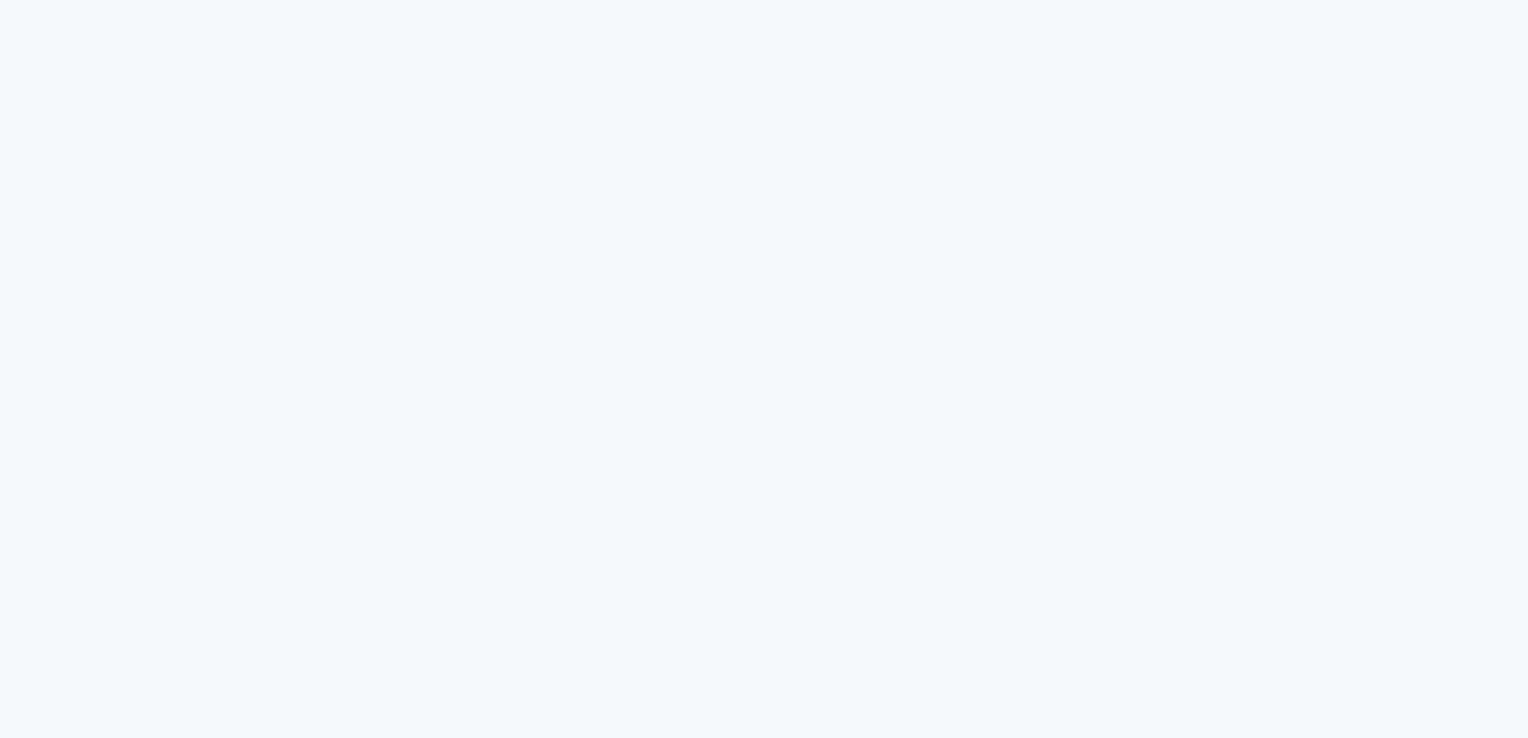 scroll, scrollTop: 0, scrollLeft: 0, axis: both 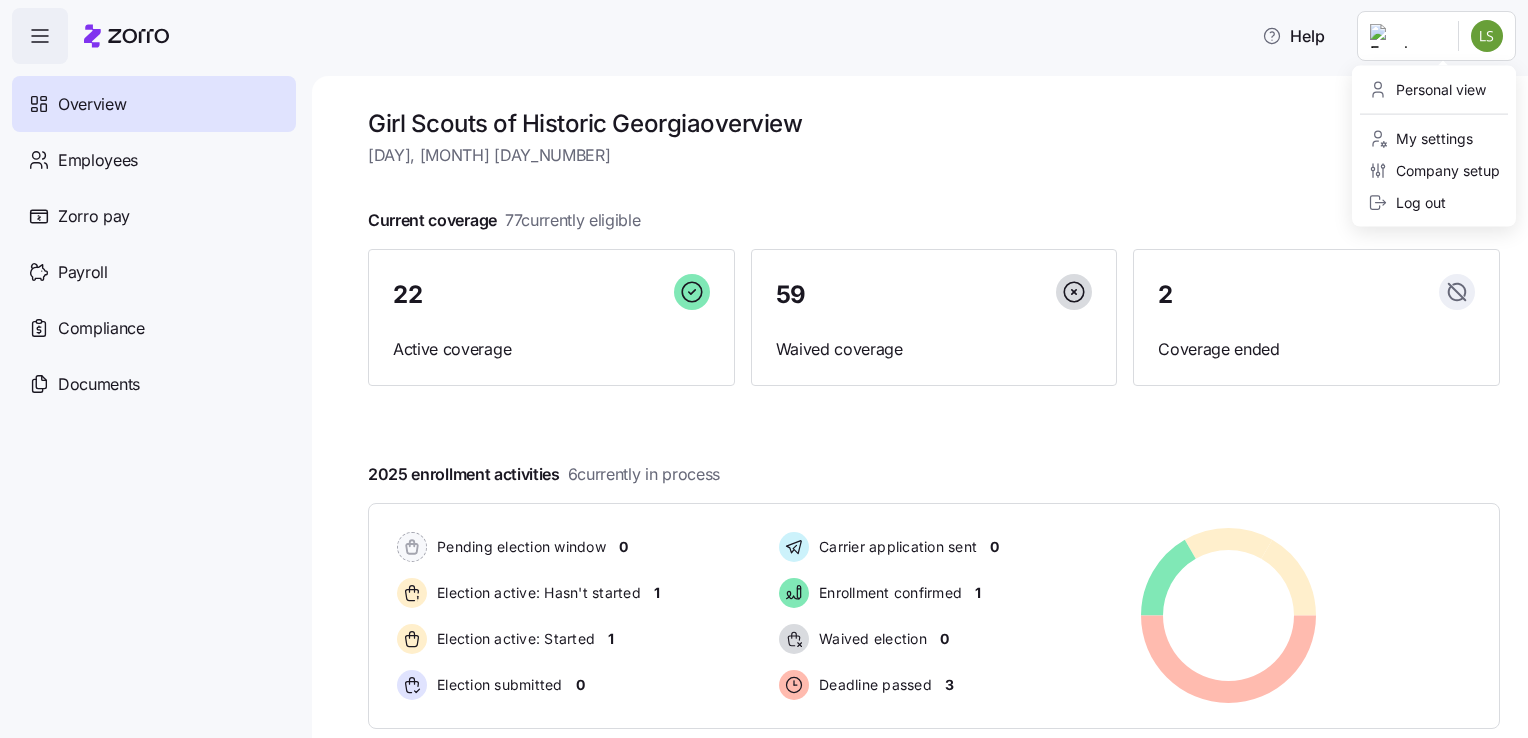 click on "Help Overview Employees Zorro pay Payroll Compliance Documents Girl Scouts of Historic Georgia overview [DAY], [MONTH] [DAY_NUMBER] Current coverage 77 currently eligible 22 Active coverage 59 Waived coverage 2 Coverage ended [YEAR] enrollment activities 6 currently in process Pending election window 0 Election active: Hasn't started 1 Election active: Started 1 Election submitted 0 Carrier application sent 0 Enrollment confirmed 1 Waived election 0 Deadline passed 3 Pending election window 0 Election active: Hasn't started 1 Election active: Started 1 Election submitted 0 Carrier application sent 0 Enrollment confirmed 1 Waived election 0 Deadline passed 3 Quick actions Add employee View invoices Run payroll Need help? Visit our help center See what’s new on our blog Company Overview | Zorro Personal view My settings Company setup Log out" at bounding box center (764, 363) 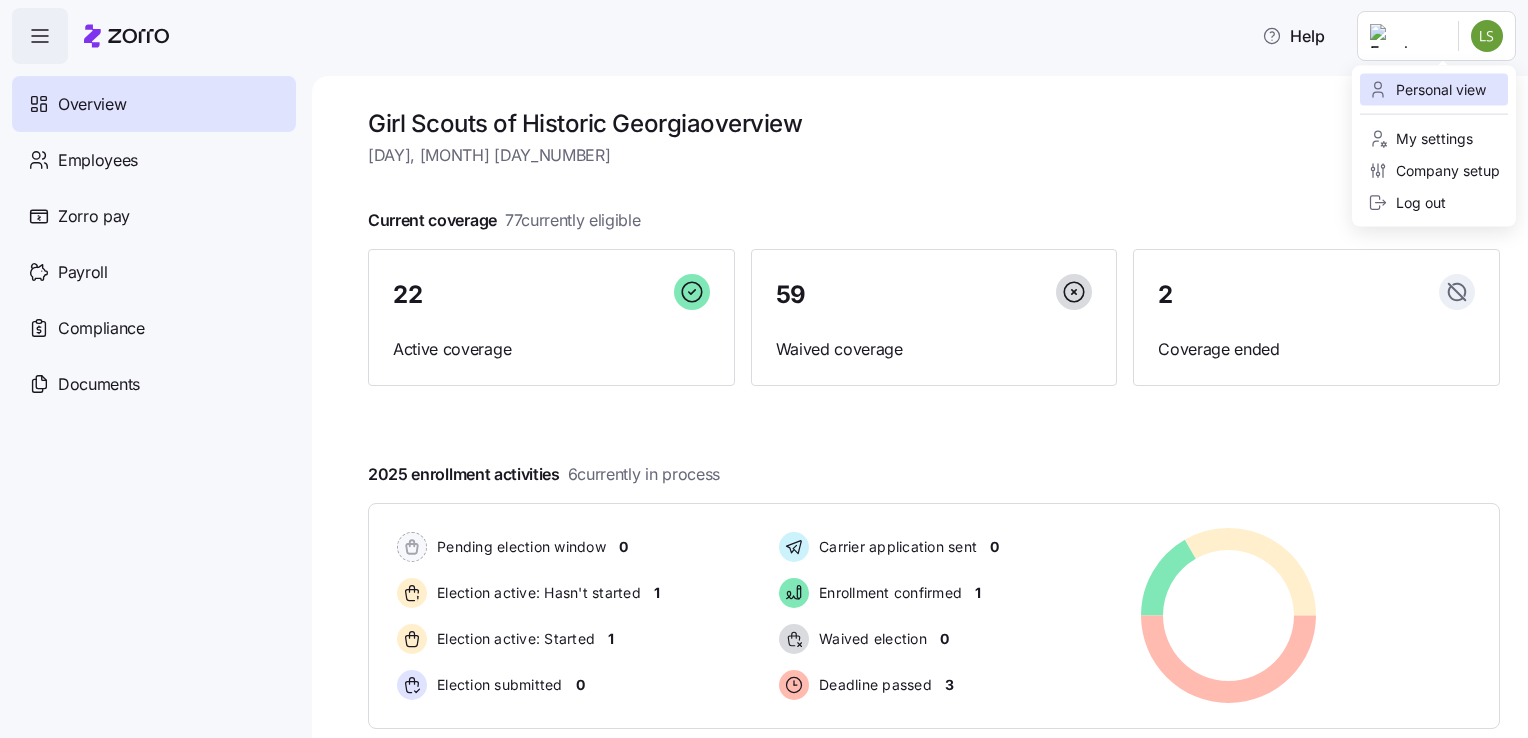 click on "Personal view" at bounding box center (1427, 90) 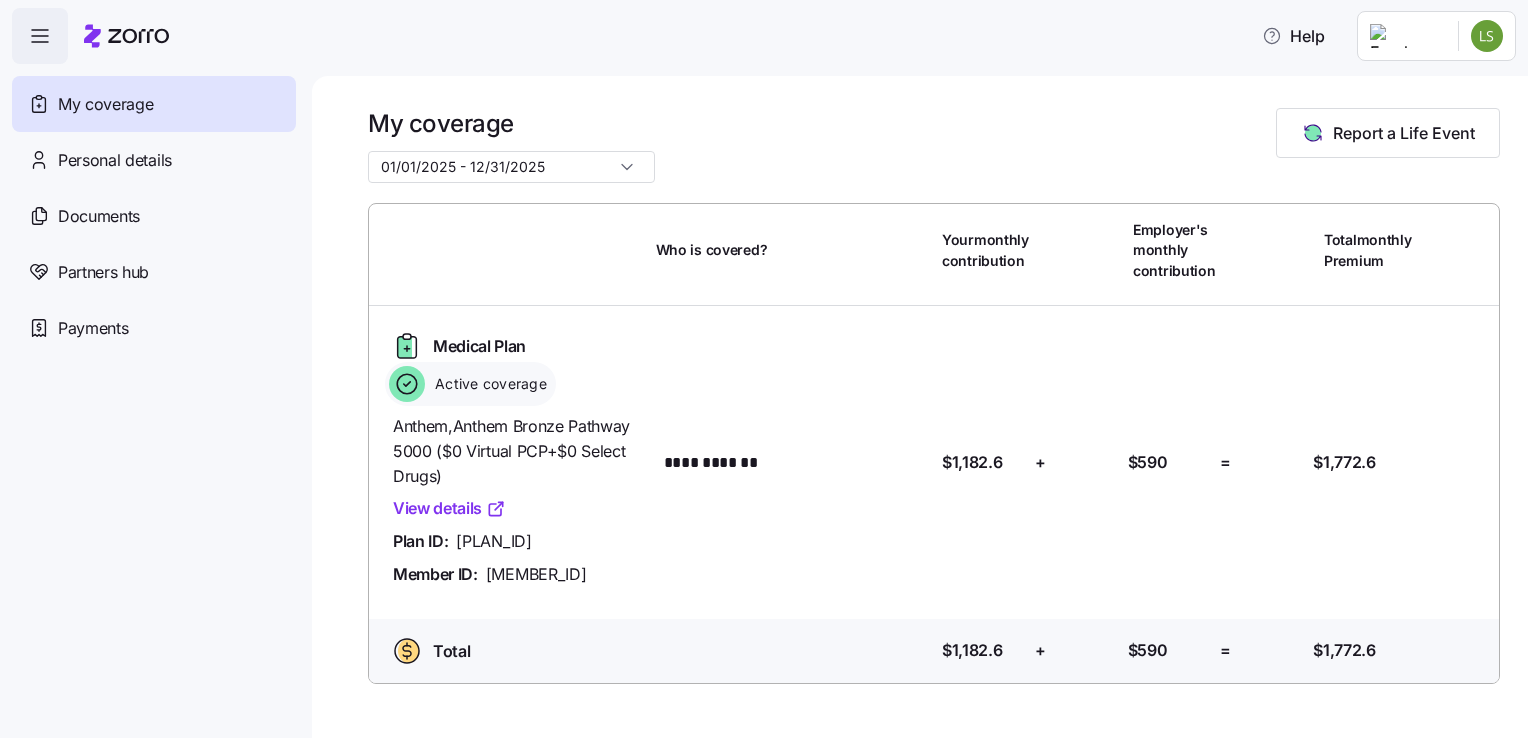 click on "View details" at bounding box center (449, 508) 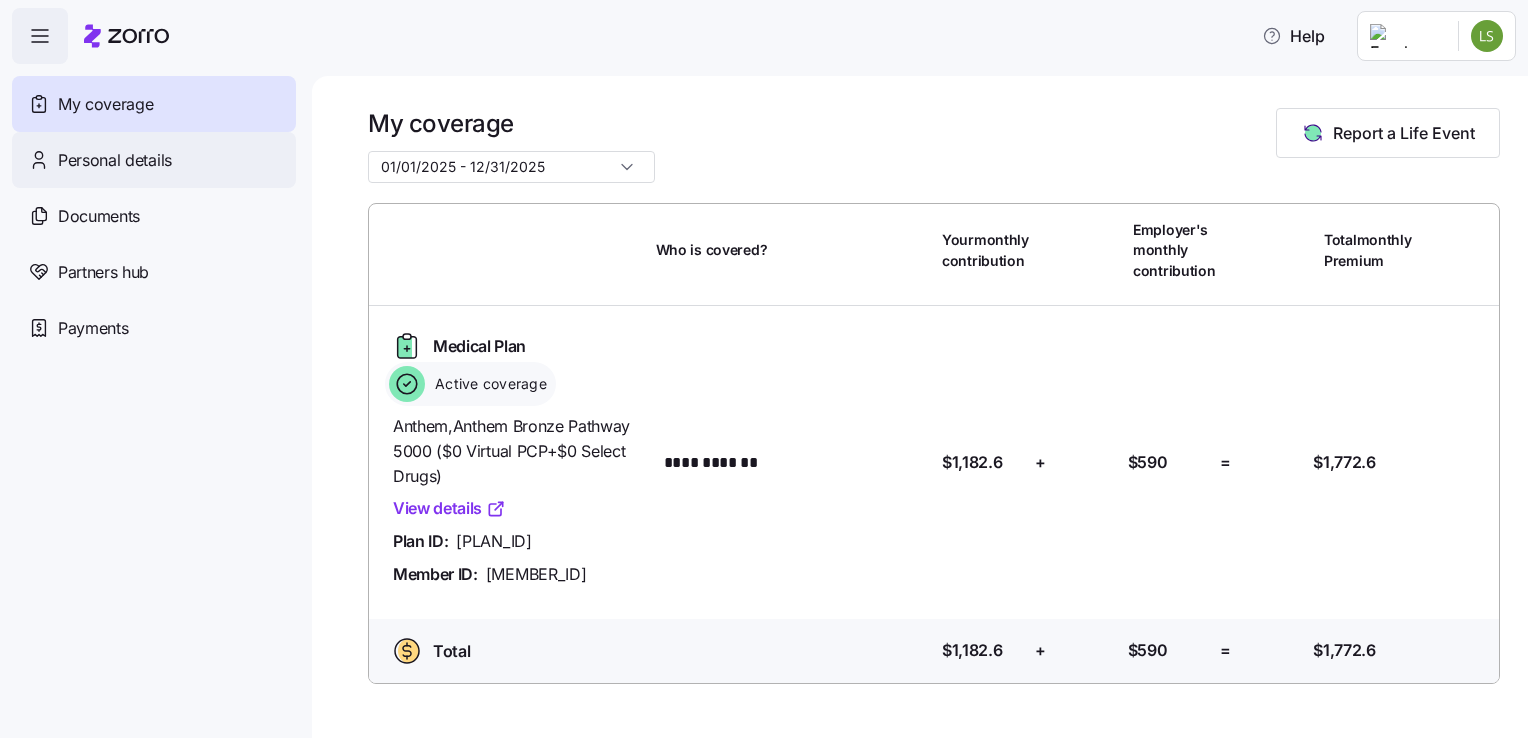 click on "Personal details" at bounding box center (115, 160) 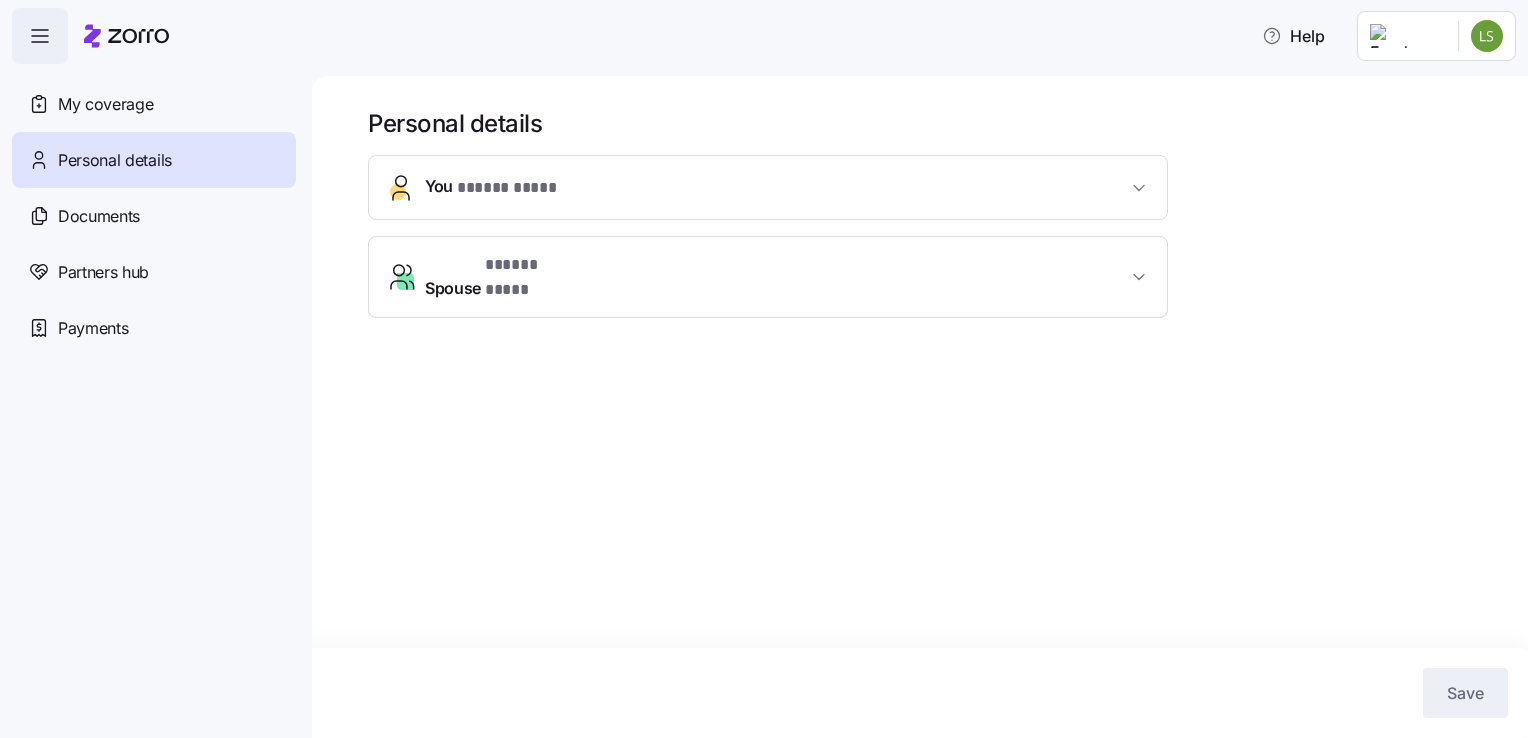click 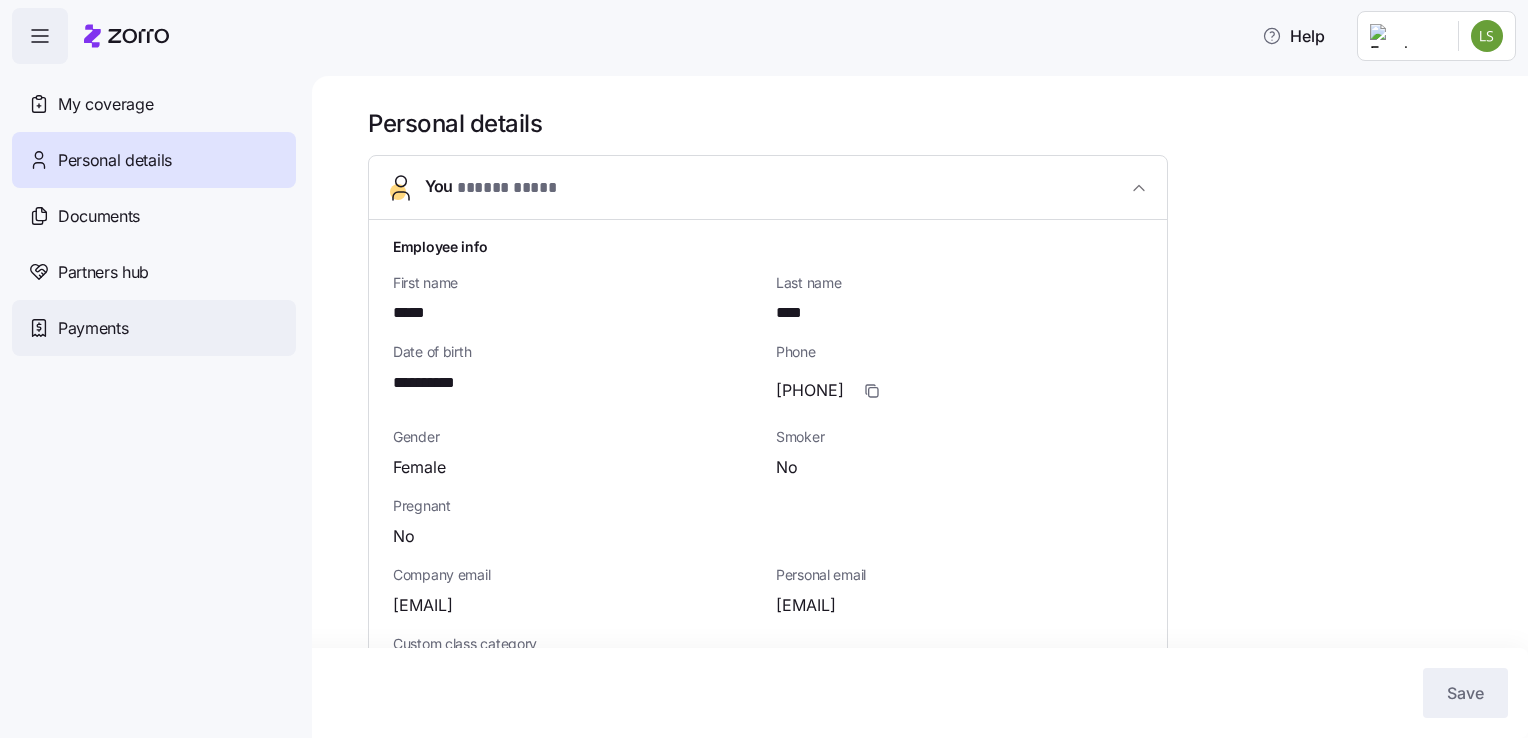 click on "Payments" at bounding box center [93, 328] 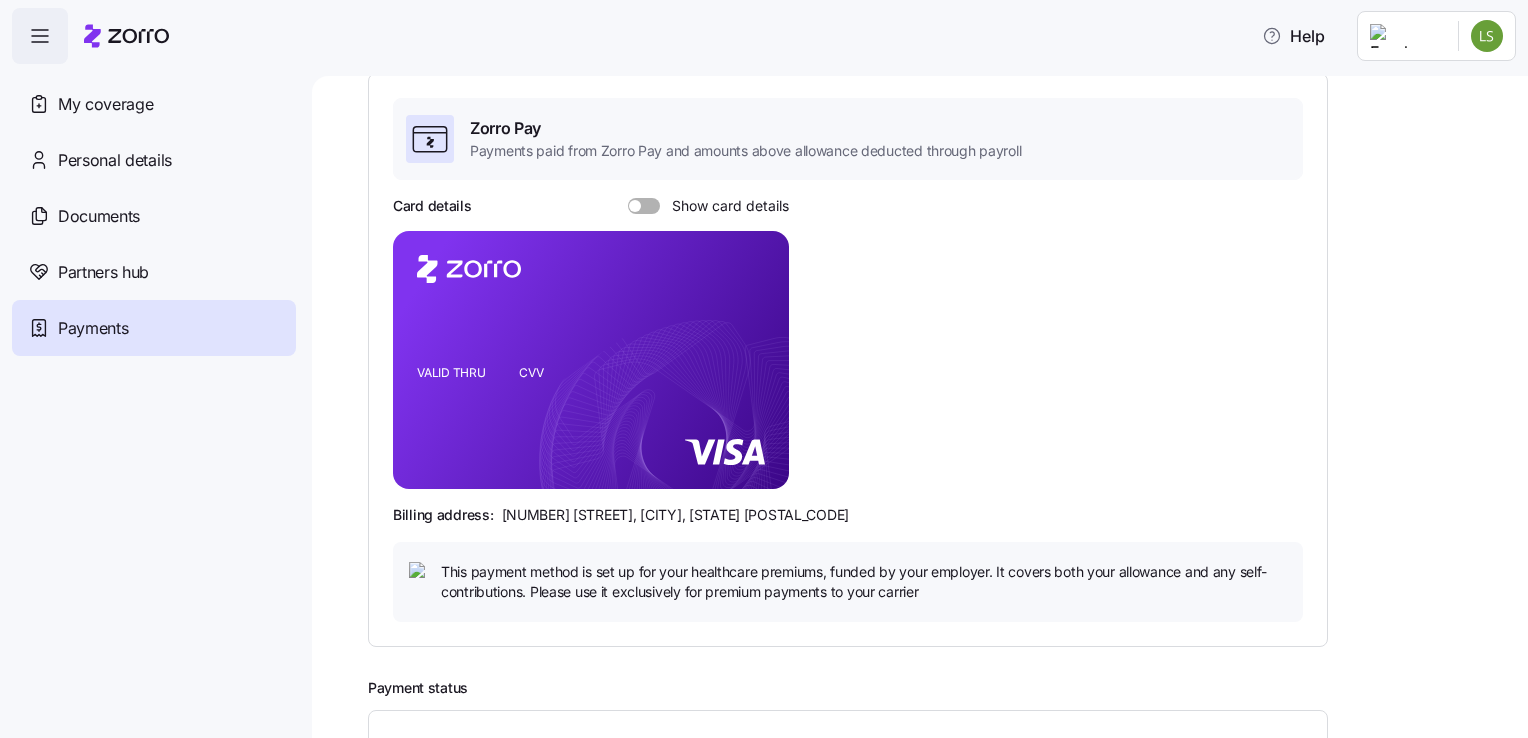 scroll, scrollTop: 29, scrollLeft: 0, axis: vertical 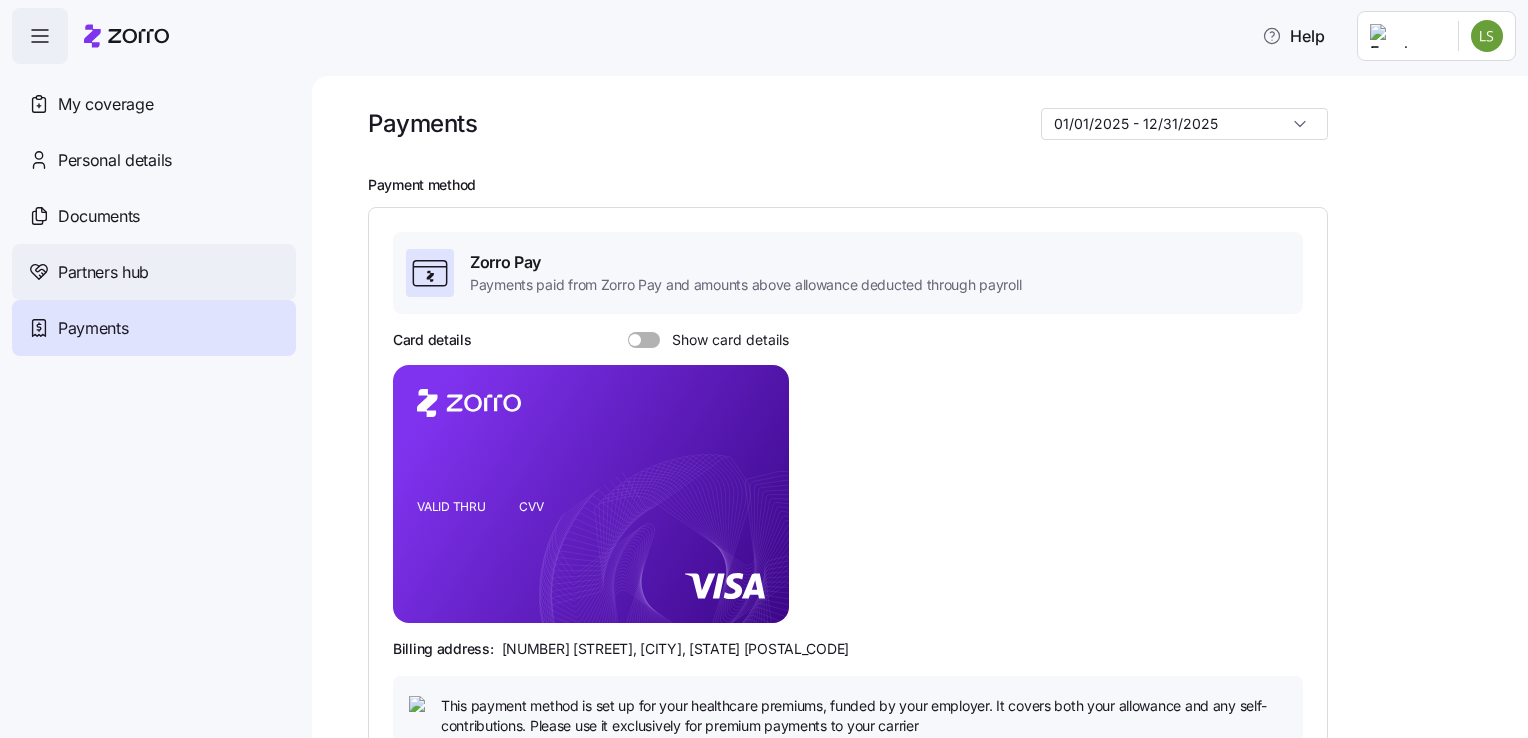 click on "Partners hub" at bounding box center (103, 272) 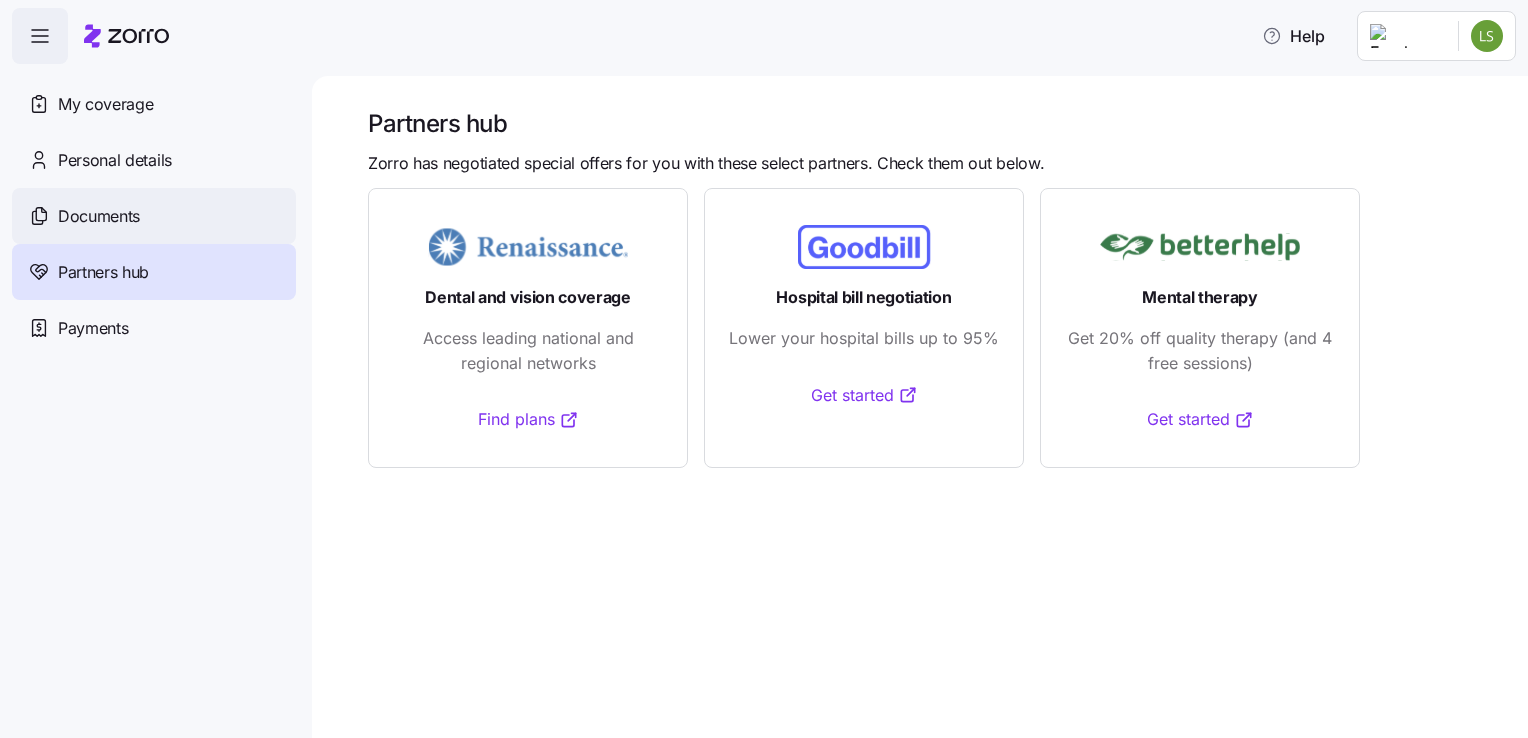 click on "Documents" at bounding box center [99, 216] 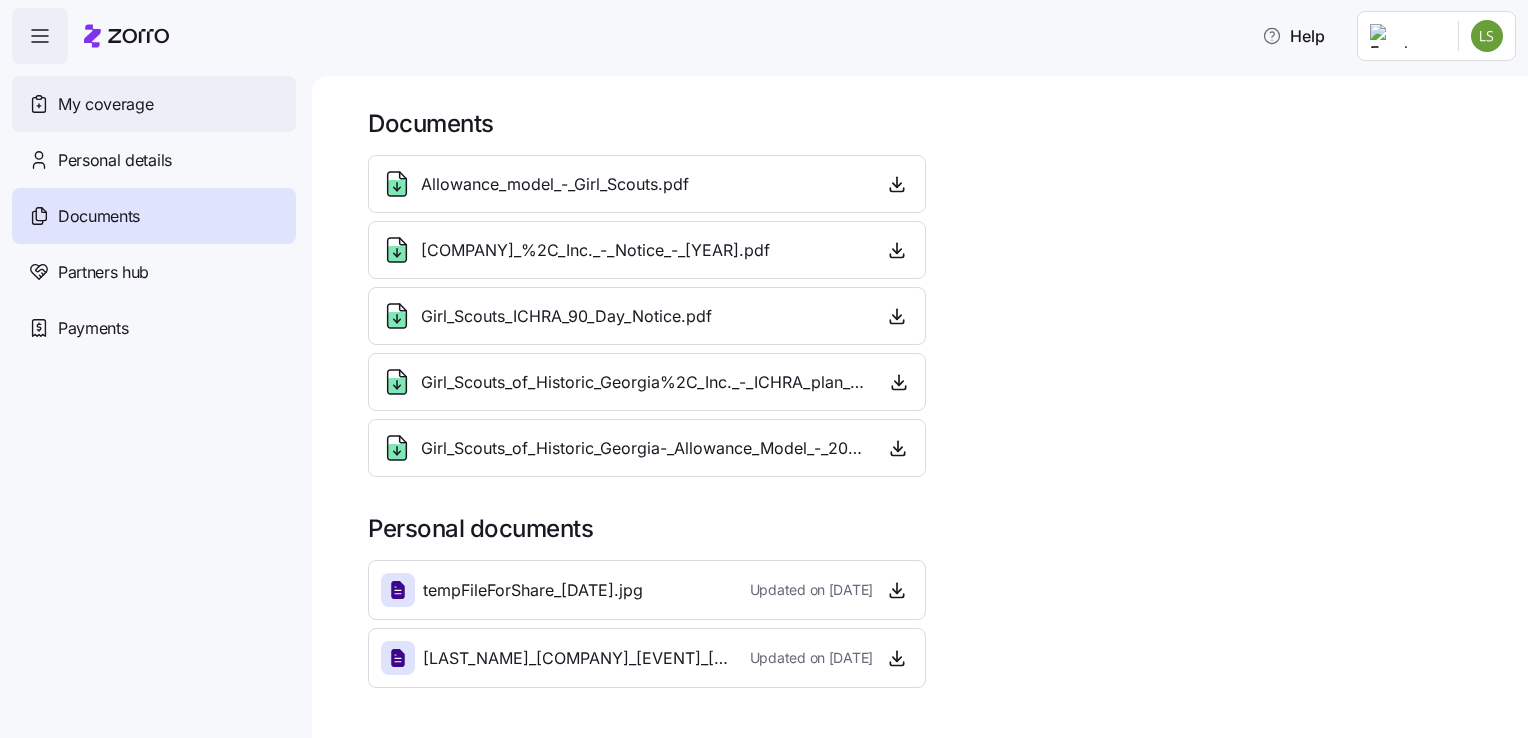 click on "My coverage" at bounding box center [105, 104] 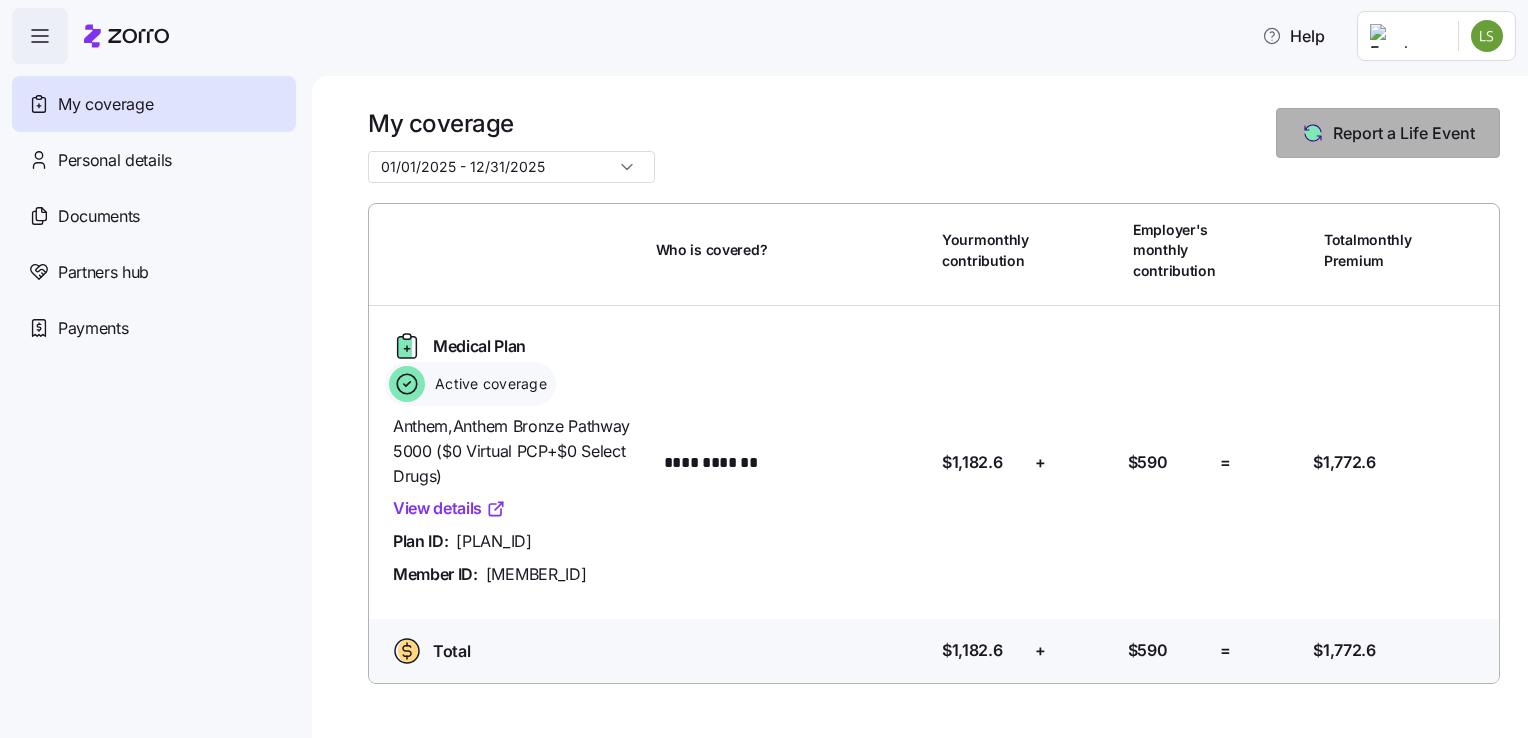 click on "Report a Life Event" at bounding box center [1388, 133] 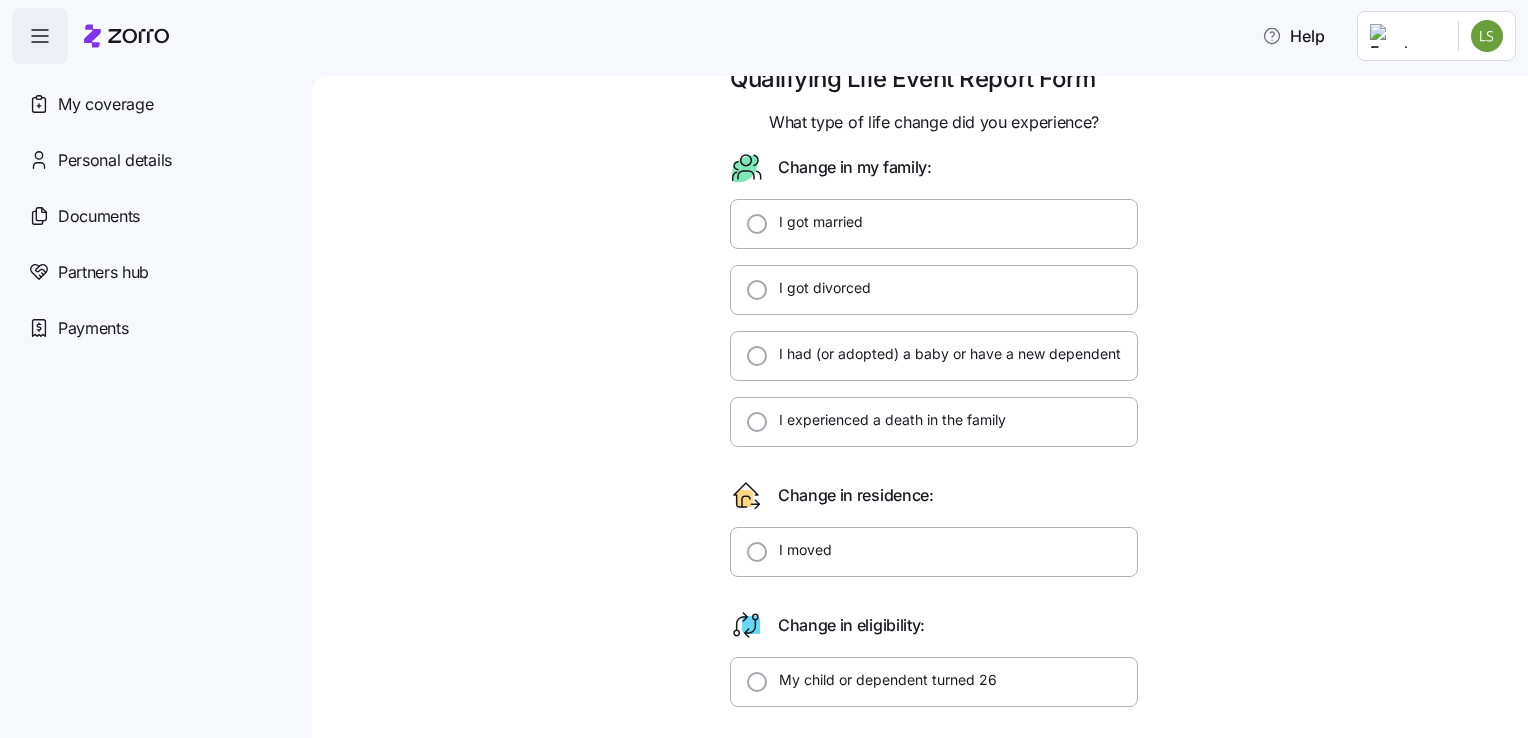 scroll, scrollTop: 0, scrollLeft: 0, axis: both 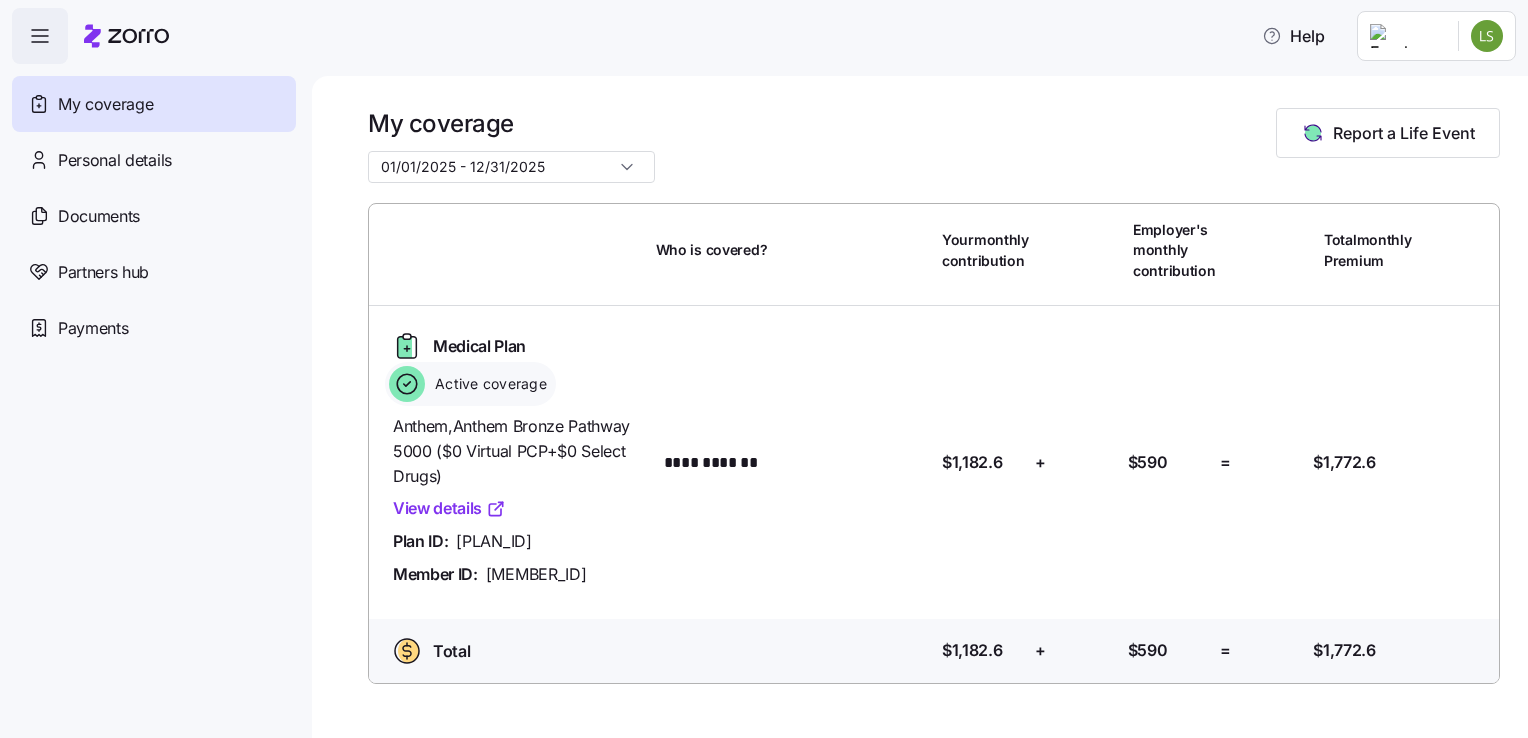 click on "01/01/2025 - 12/31/2025" at bounding box center [511, 167] 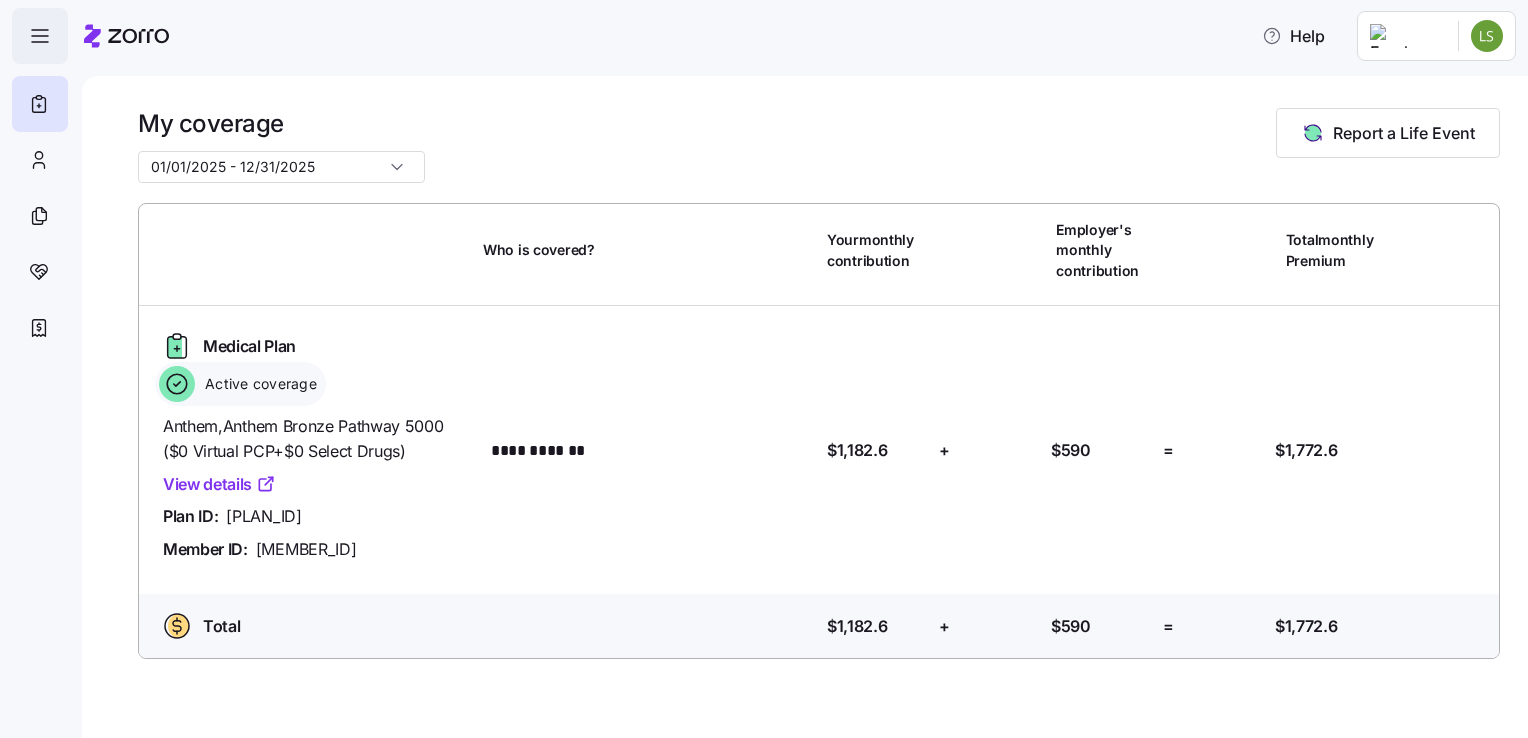 click 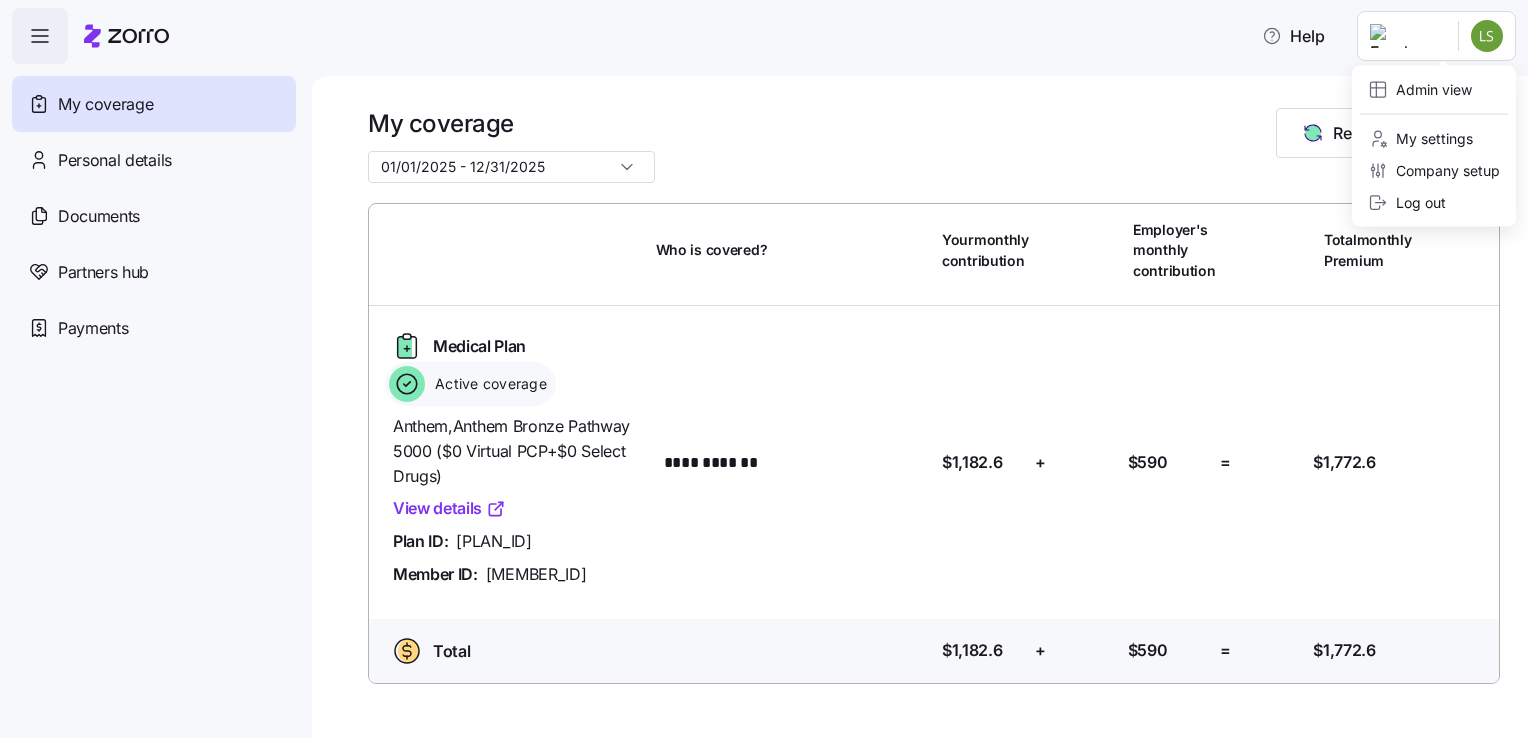 click on "**********" at bounding box center (764, 363) 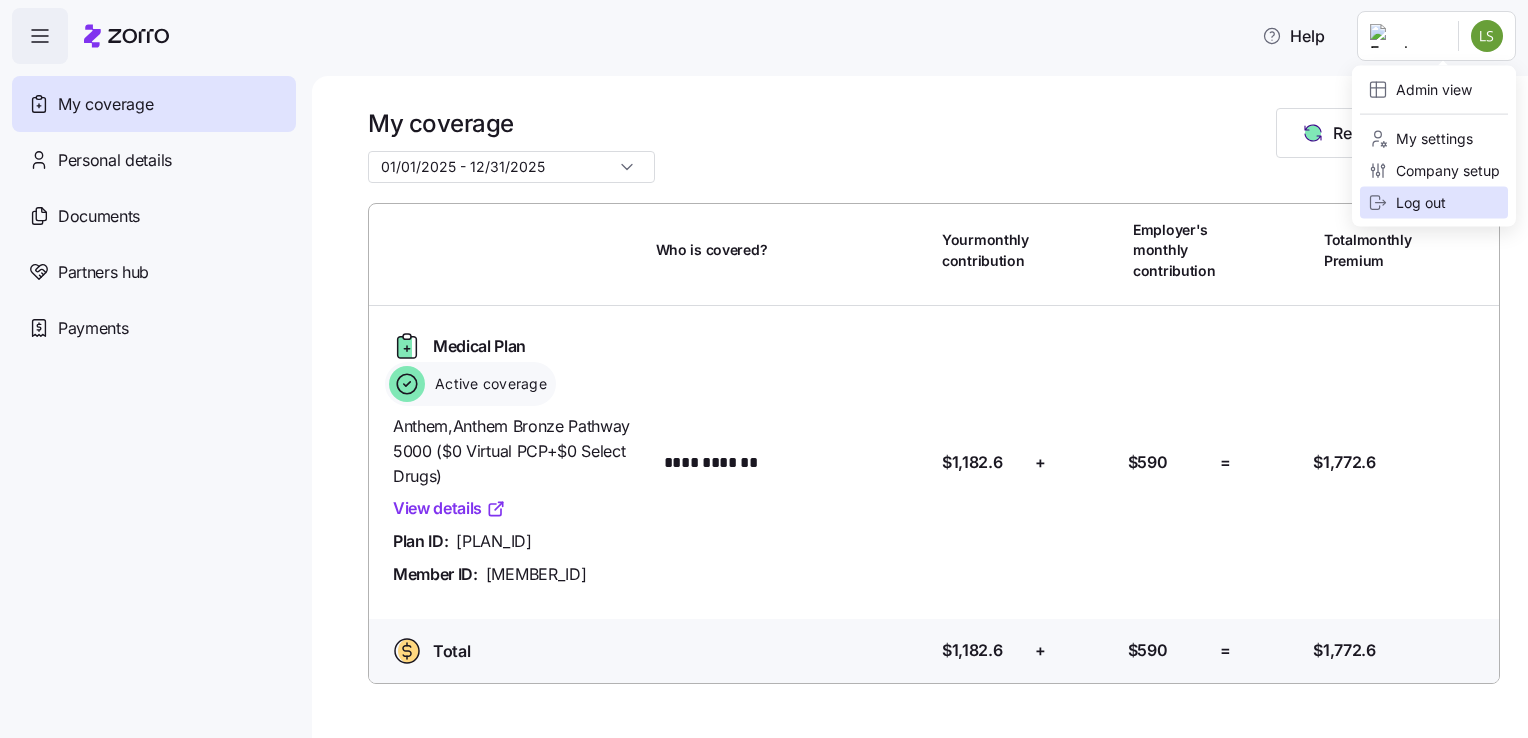 click on "Log out" at bounding box center (1407, 203) 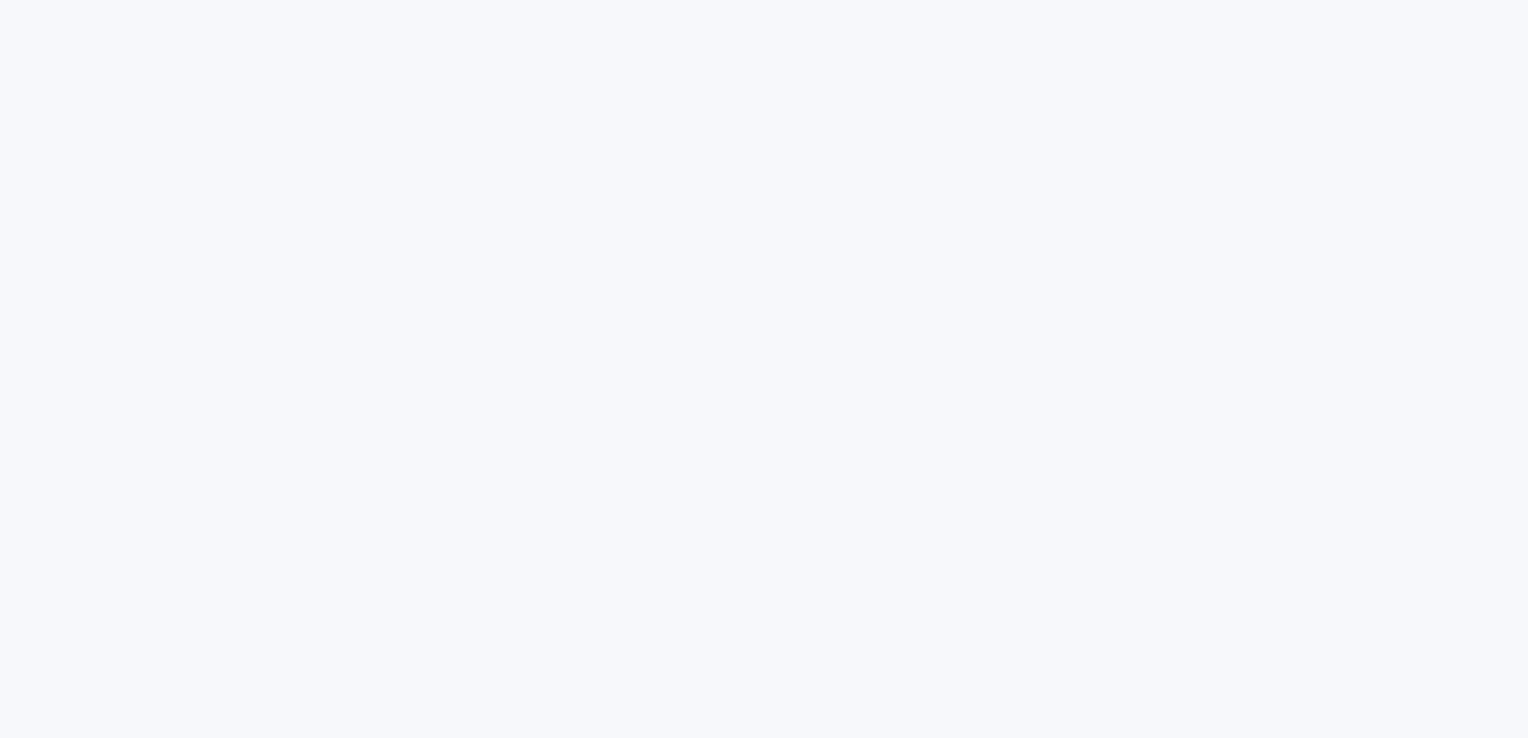 scroll, scrollTop: 0, scrollLeft: 0, axis: both 